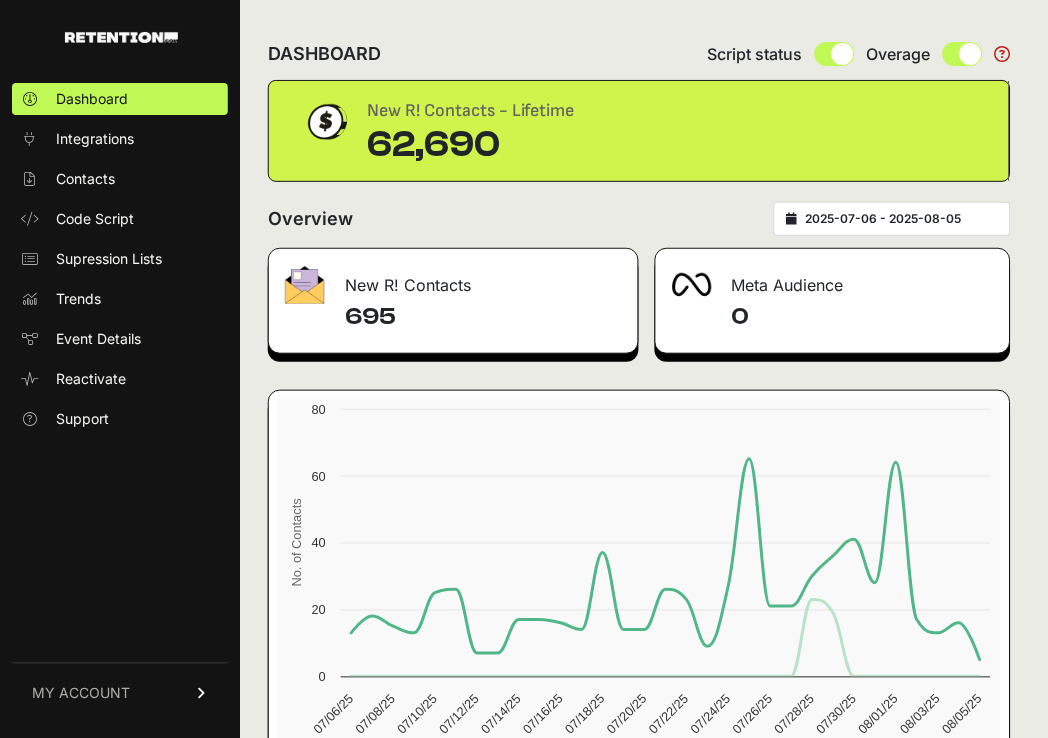 scroll, scrollTop: 0, scrollLeft: 0, axis: both 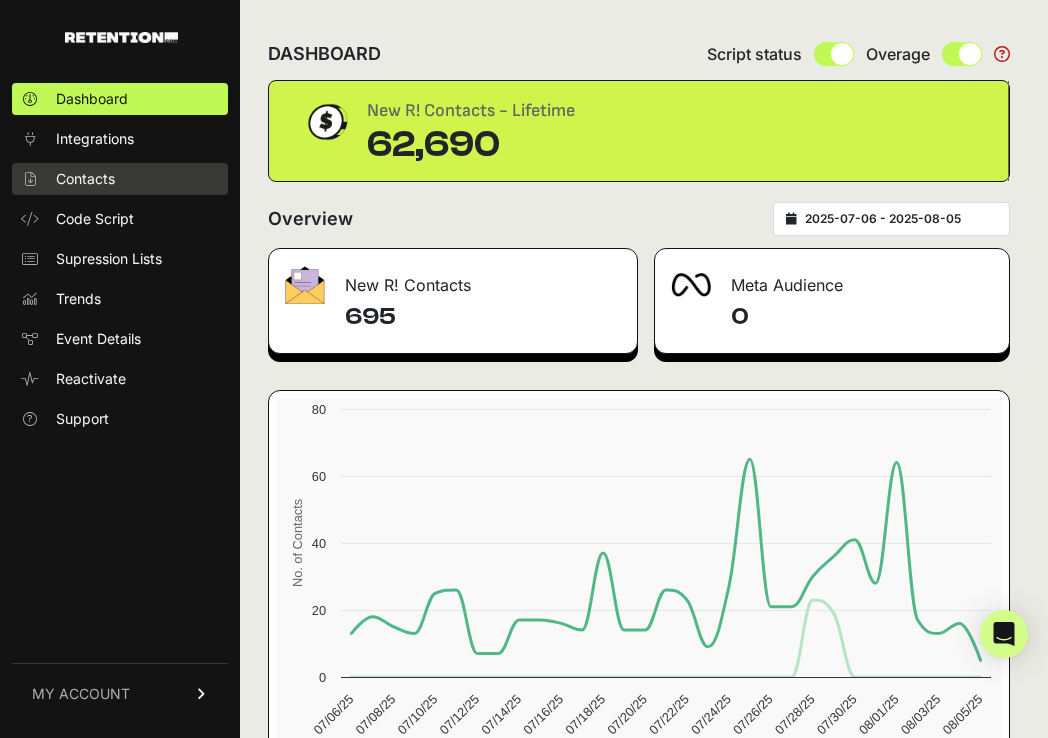 click on "Contacts" at bounding box center [85, 179] 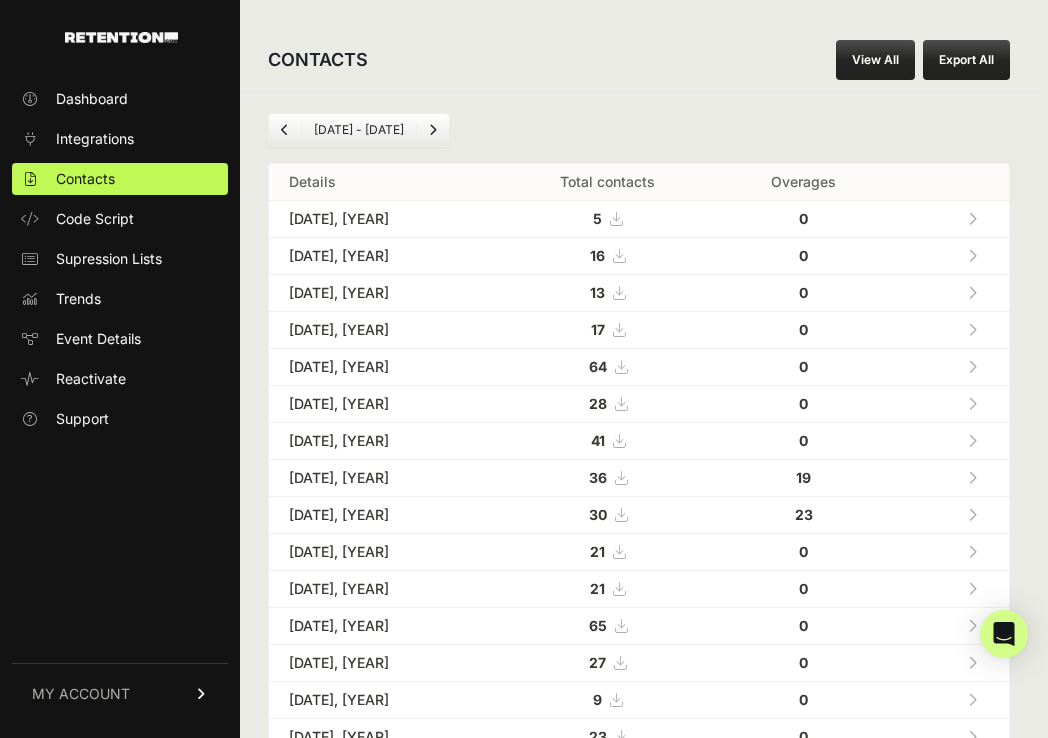 scroll, scrollTop: 0, scrollLeft: 0, axis: both 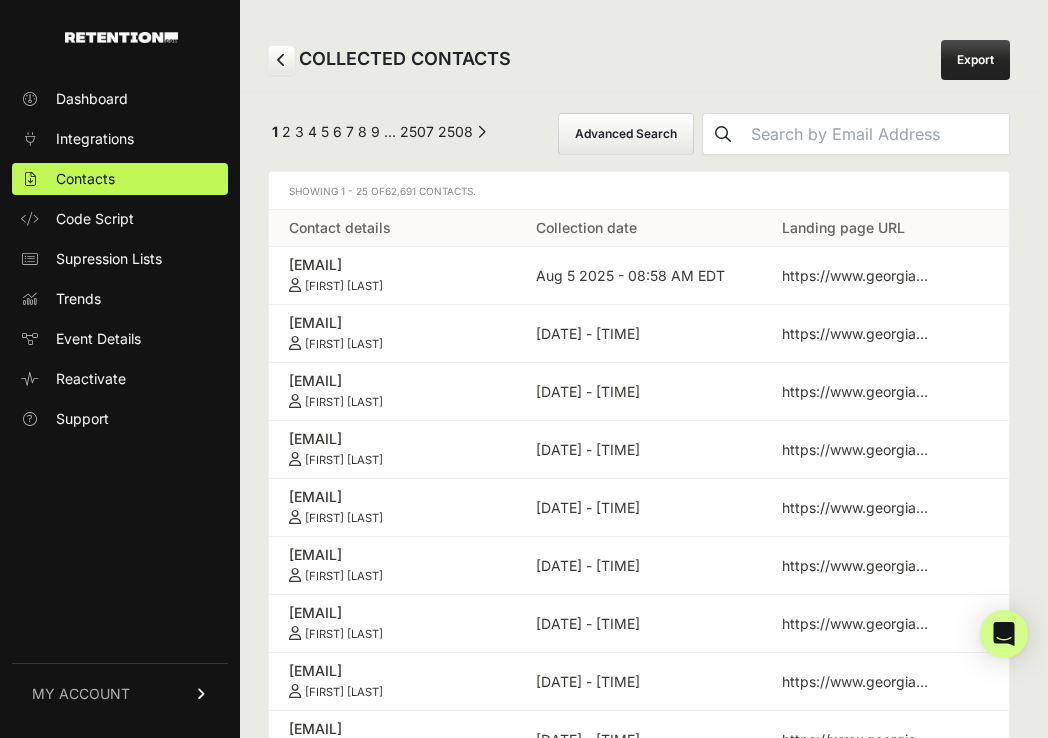 click on "Advanced Search" at bounding box center (626, 134) 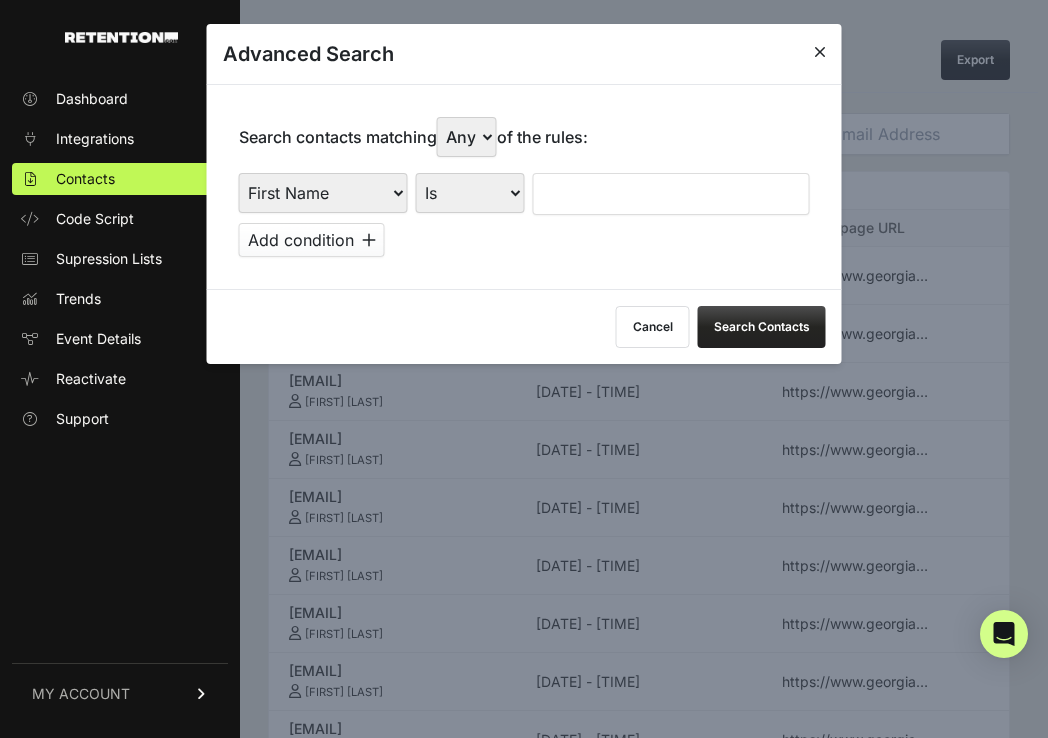 click on "First Name
Last Name
State
City
Email
Email Domain
Landing Domain
Landing Page URL
Referrer
Collection Date" at bounding box center (323, 193) 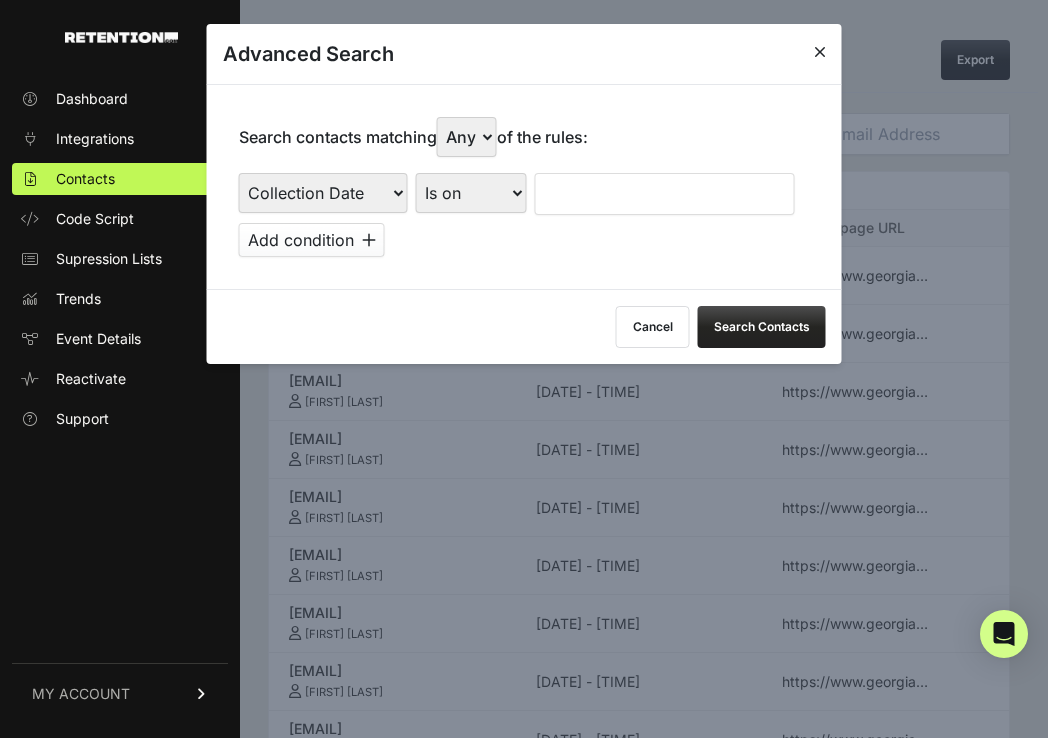 click on "Is on Is between" at bounding box center [471, 193] 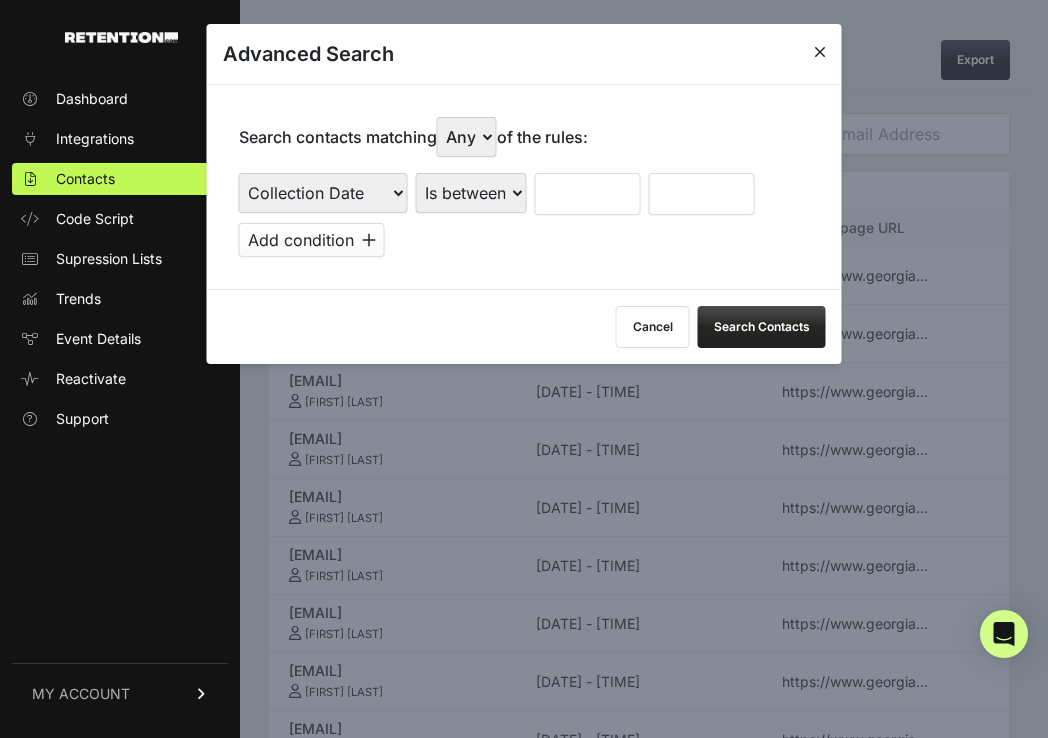 click at bounding box center [588, 194] 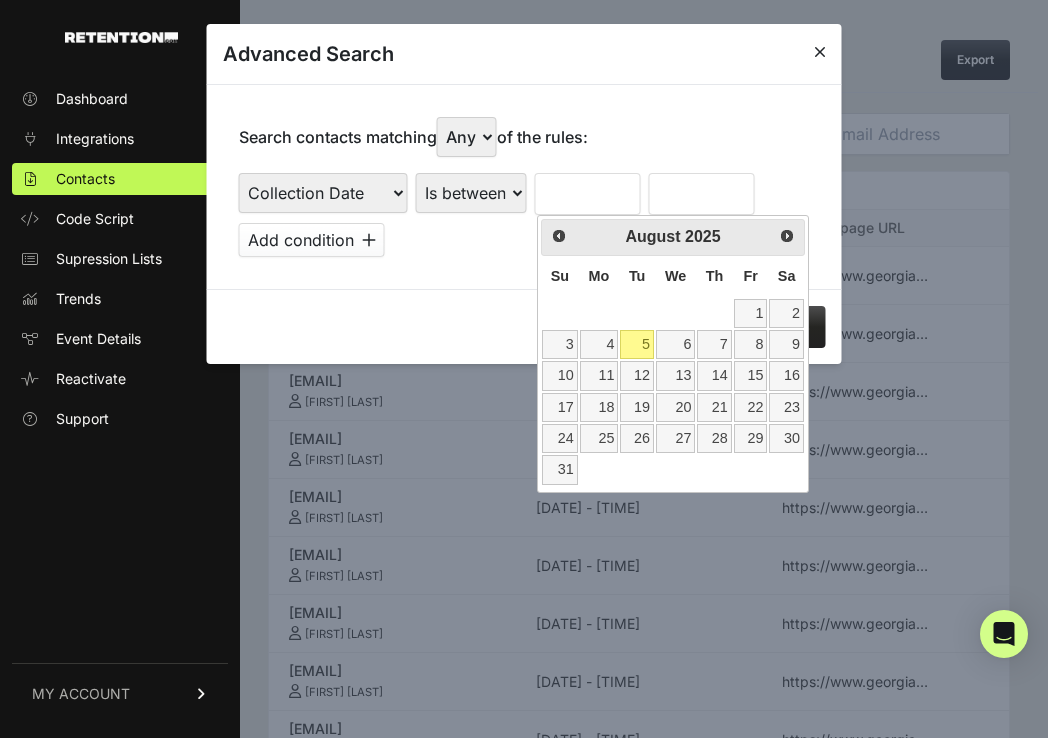 click on "Su" at bounding box center [560, 276] 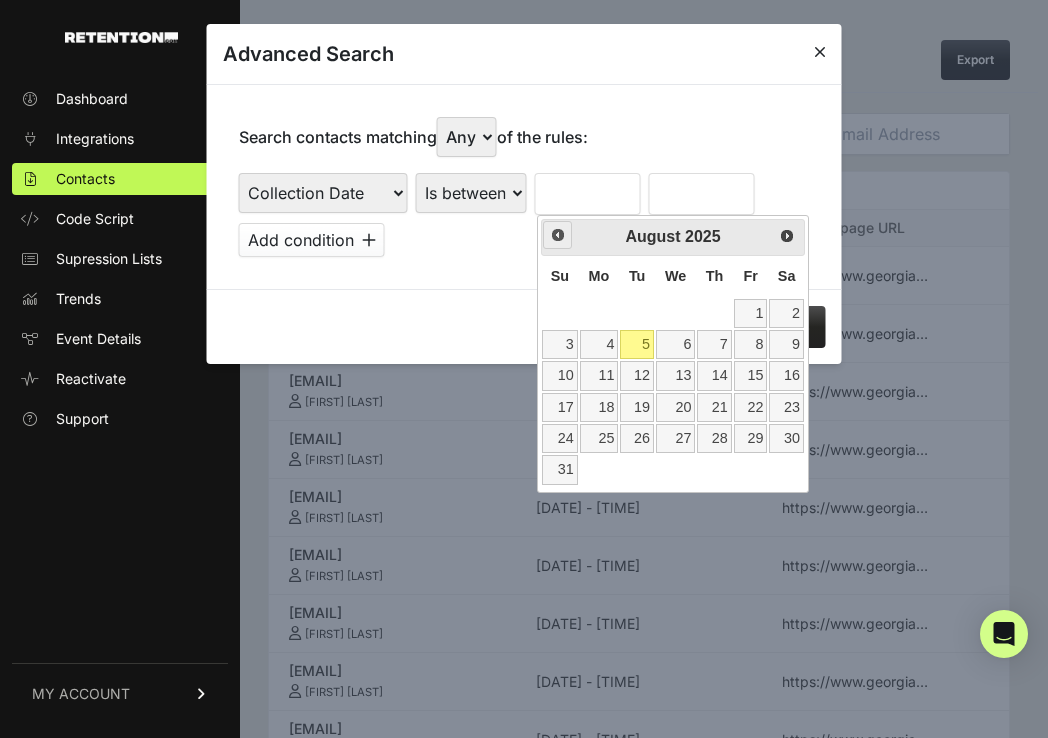 click on "Prev" at bounding box center (558, 235) 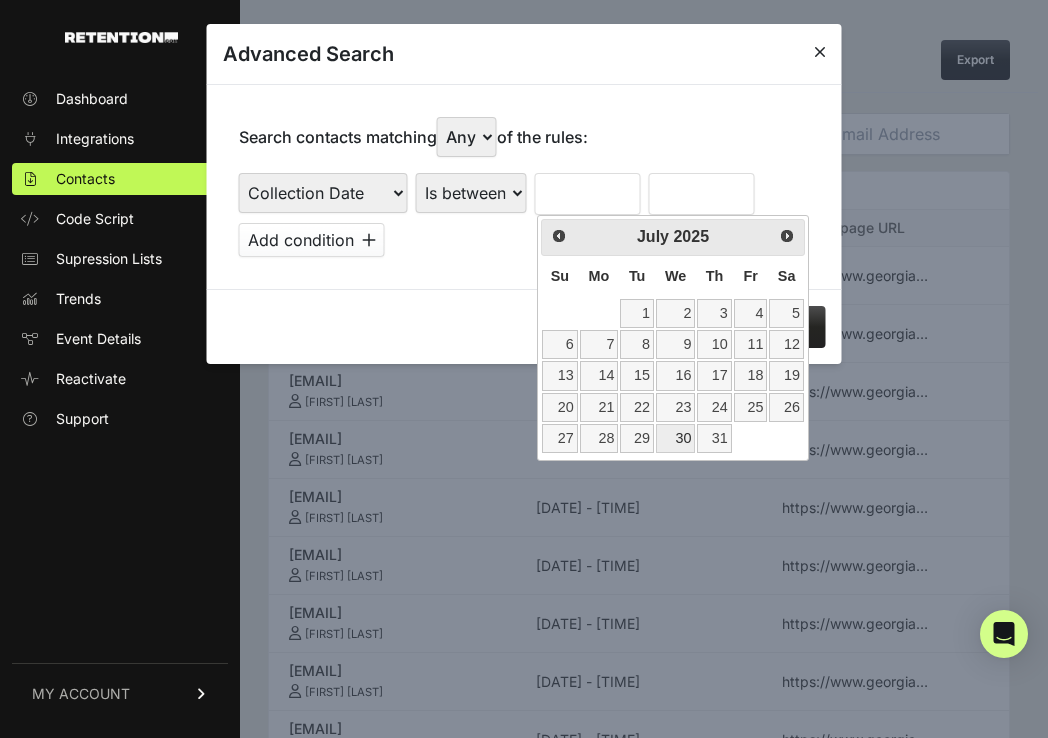 click on "30" at bounding box center (675, 438) 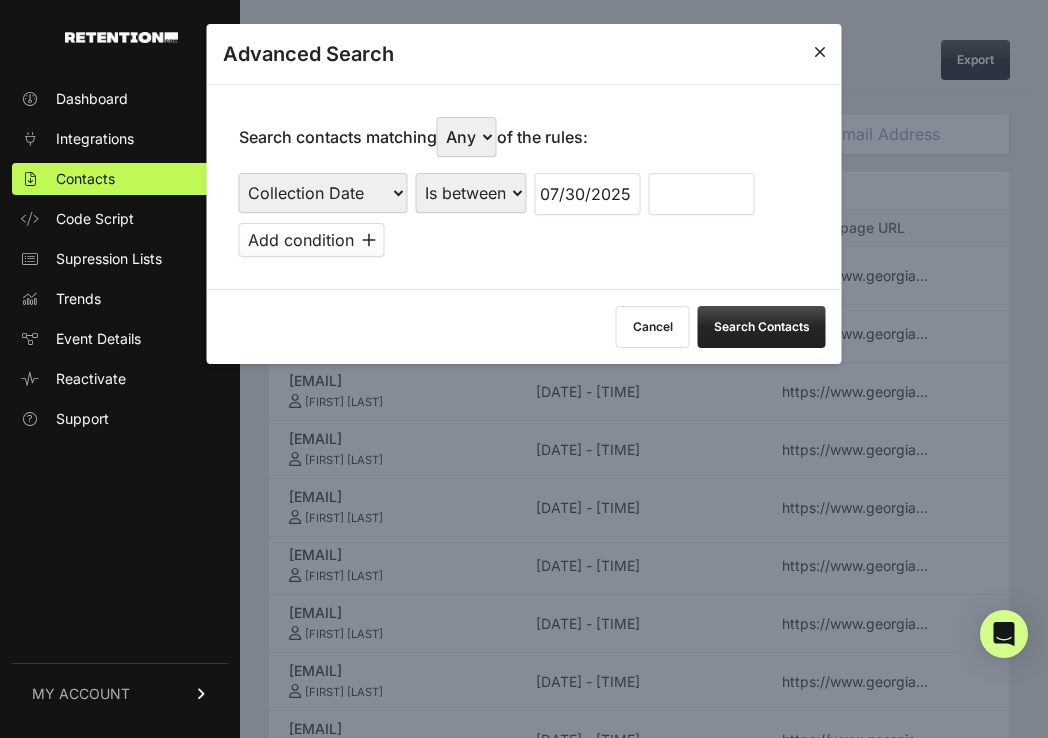 click at bounding box center [702, 194] 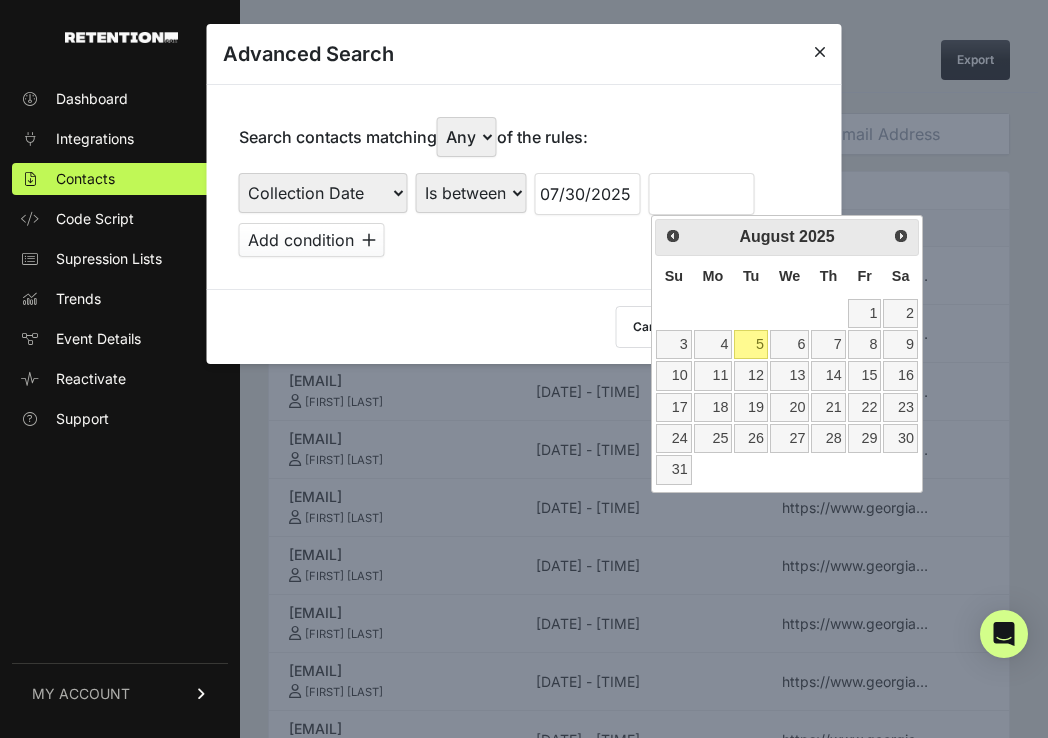 click on "Su" at bounding box center (673, 277) 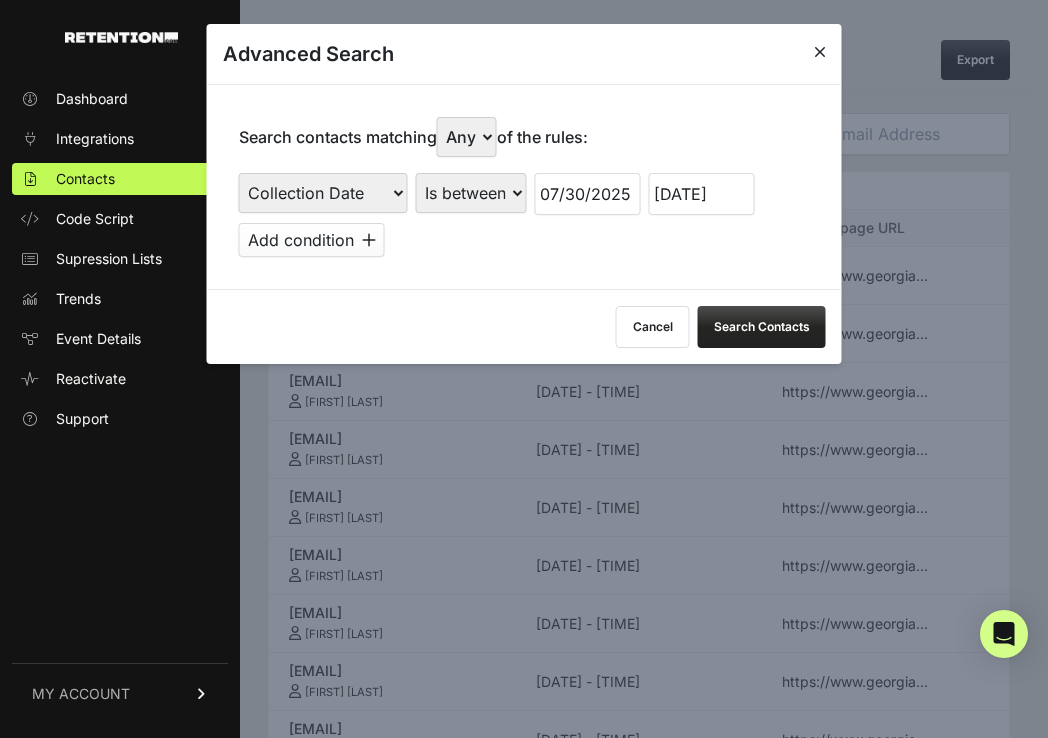 click on "Search Contacts" at bounding box center [762, 327] 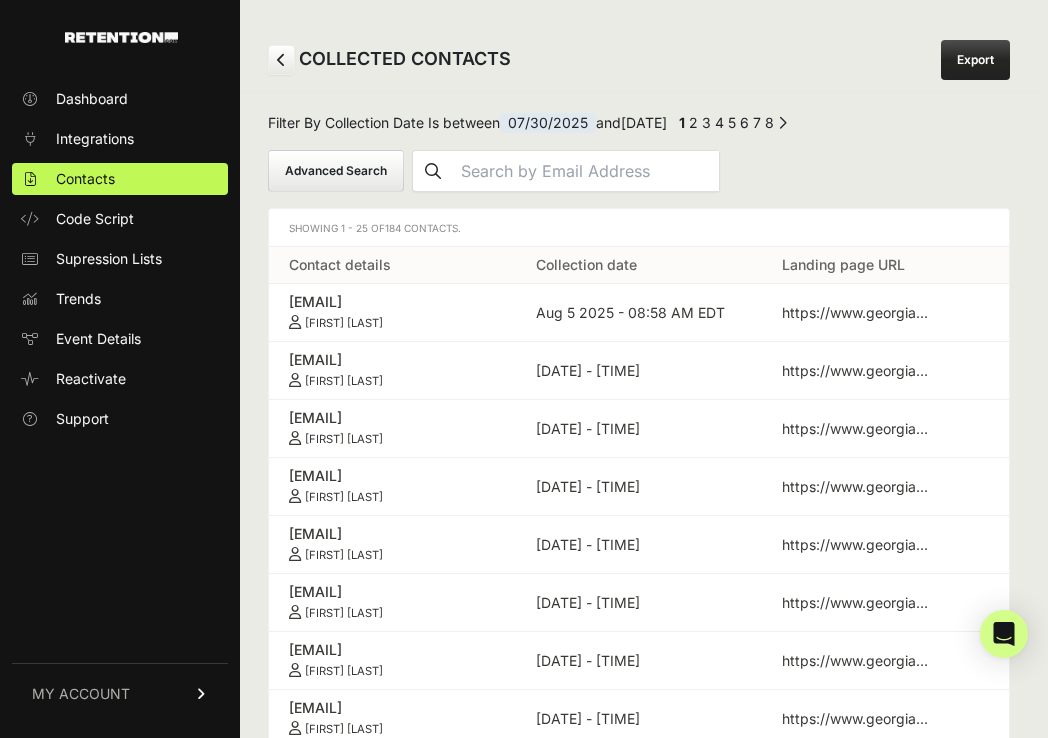 click on "Export" at bounding box center [975, 60] 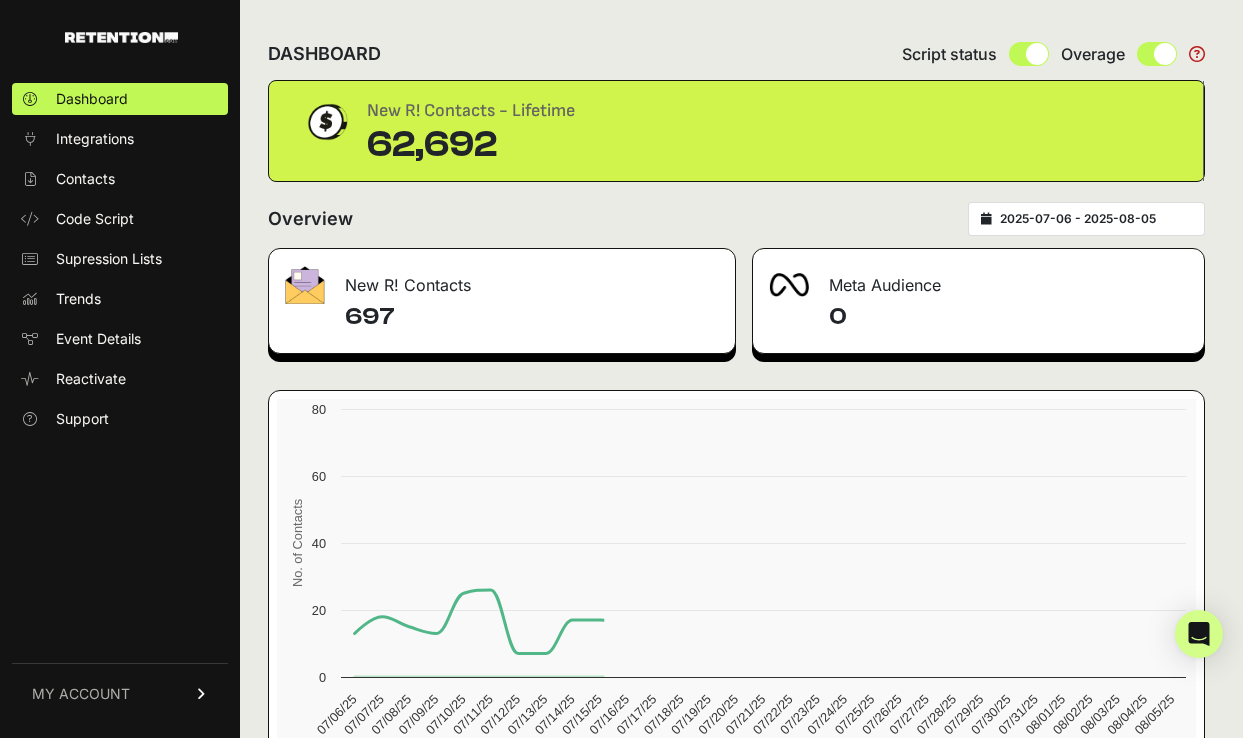 scroll, scrollTop: 0, scrollLeft: 0, axis: both 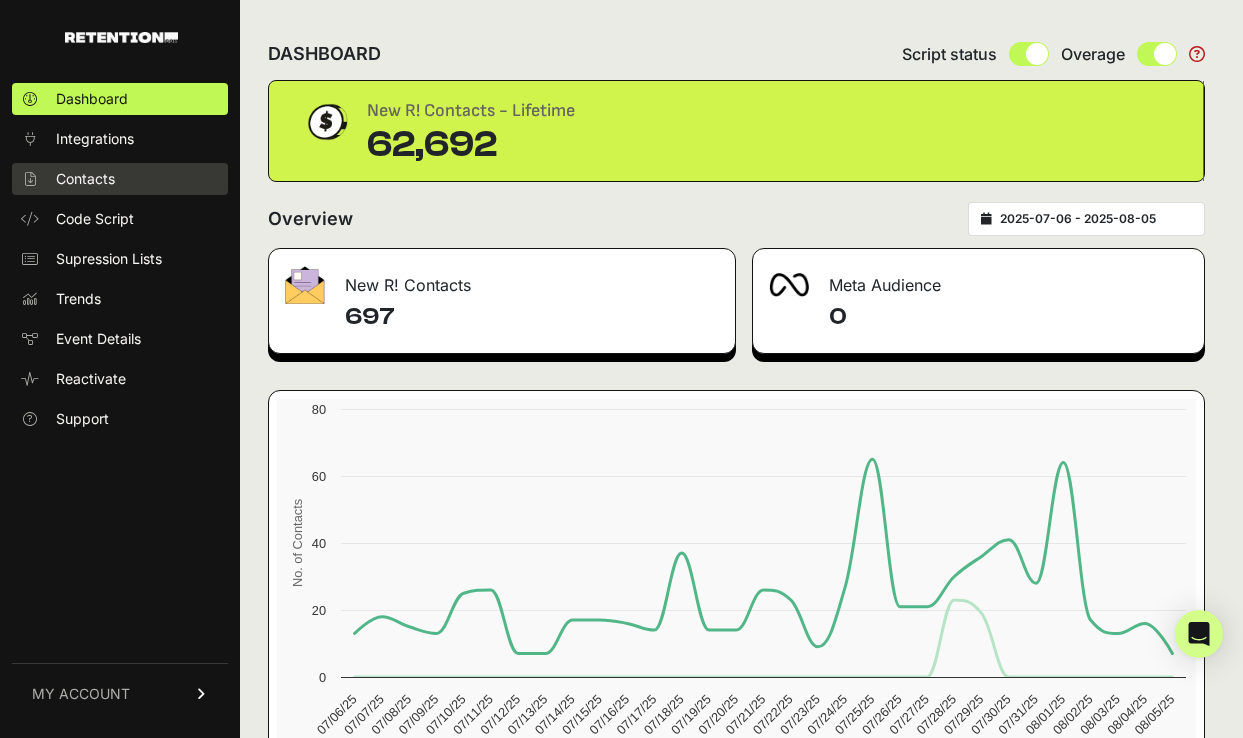 click on "Contacts" at bounding box center (120, 179) 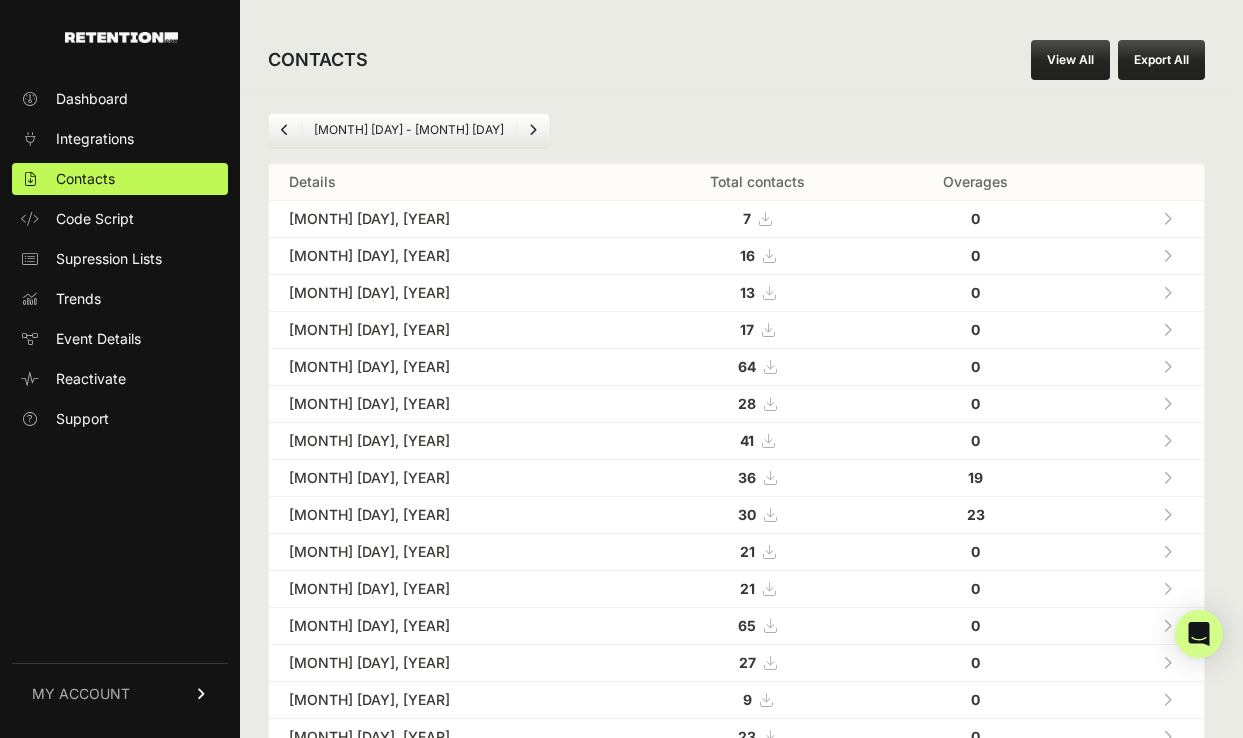scroll, scrollTop: 0, scrollLeft: 0, axis: both 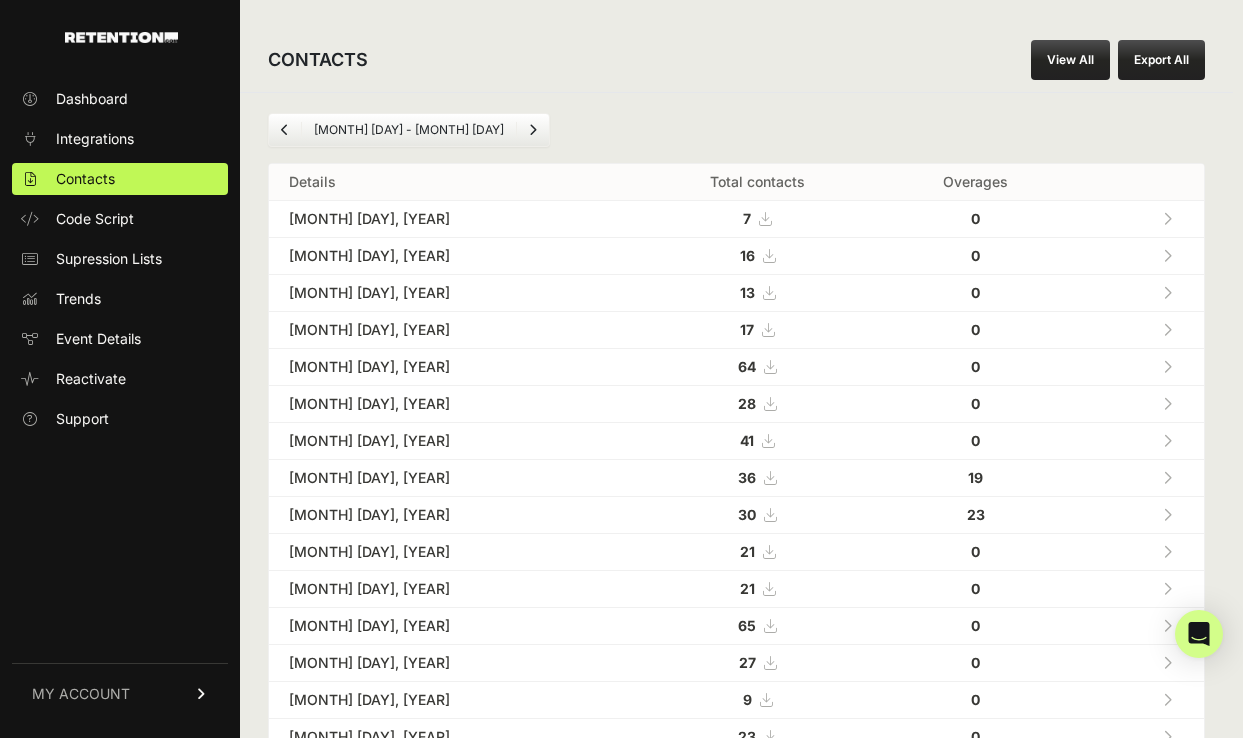 click on "View All" at bounding box center [1070, 60] 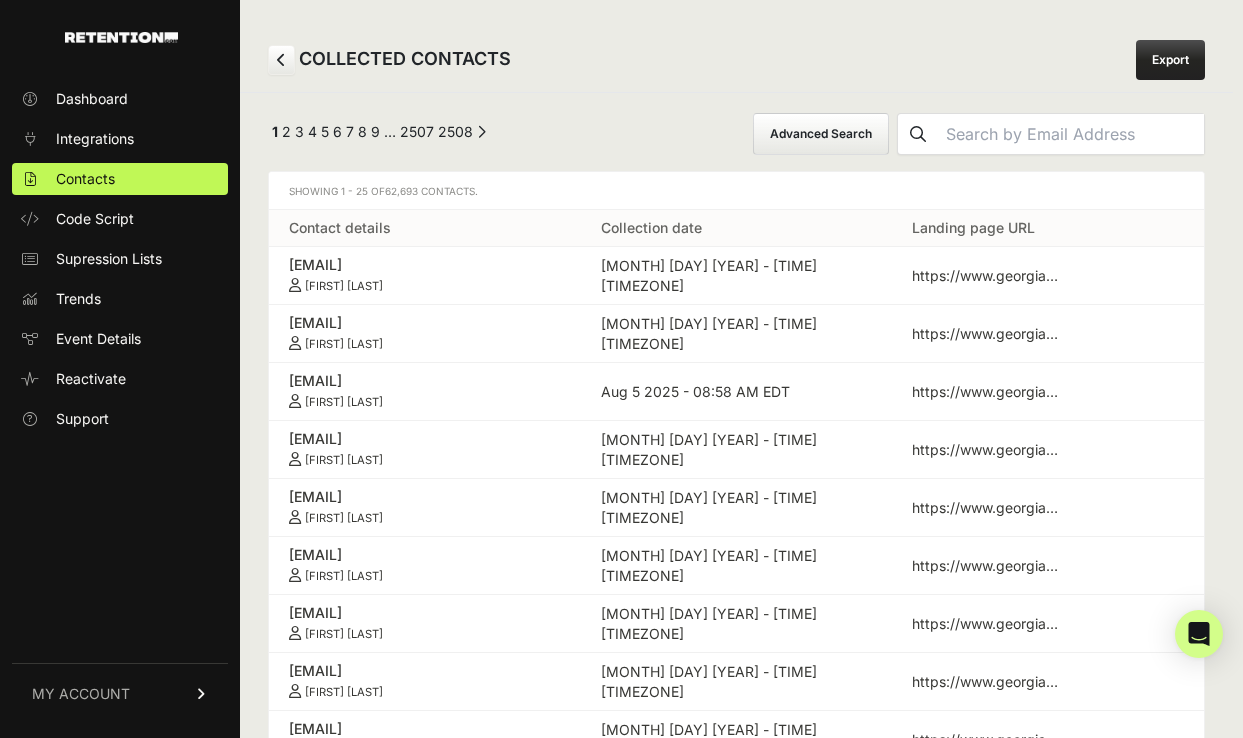scroll, scrollTop: 0, scrollLeft: 0, axis: both 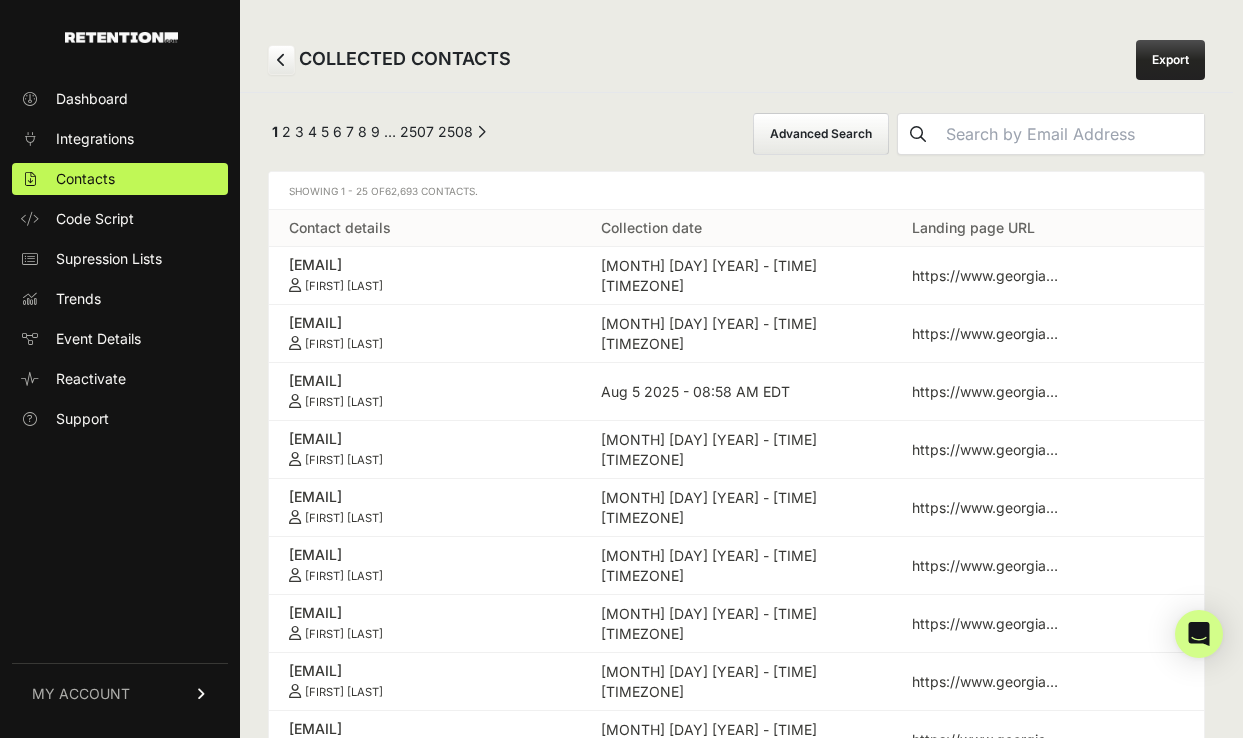 click on "Advanced Search" at bounding box center [821, 134] 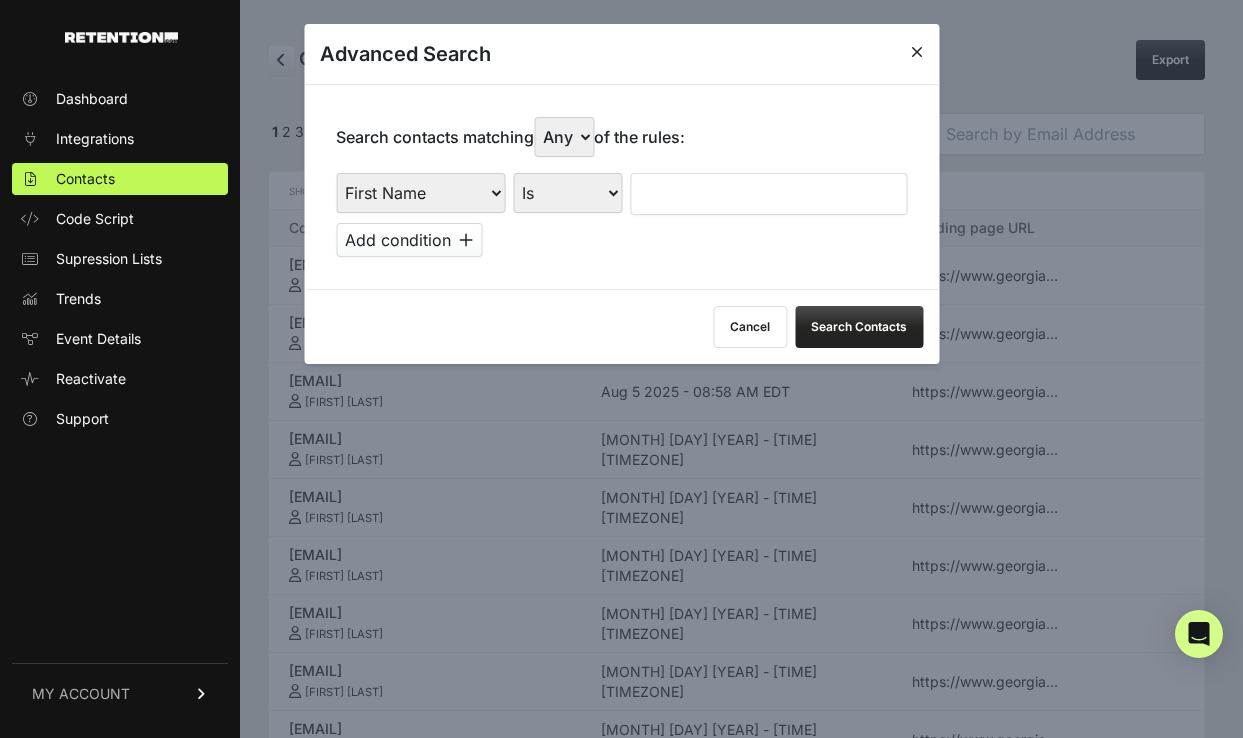 click on "First Name
Last Name
State
City
Email
Email Domain
Landing Domain
Landing Page URL
Referrer
Collection Date" at bounding box center (420, 193) 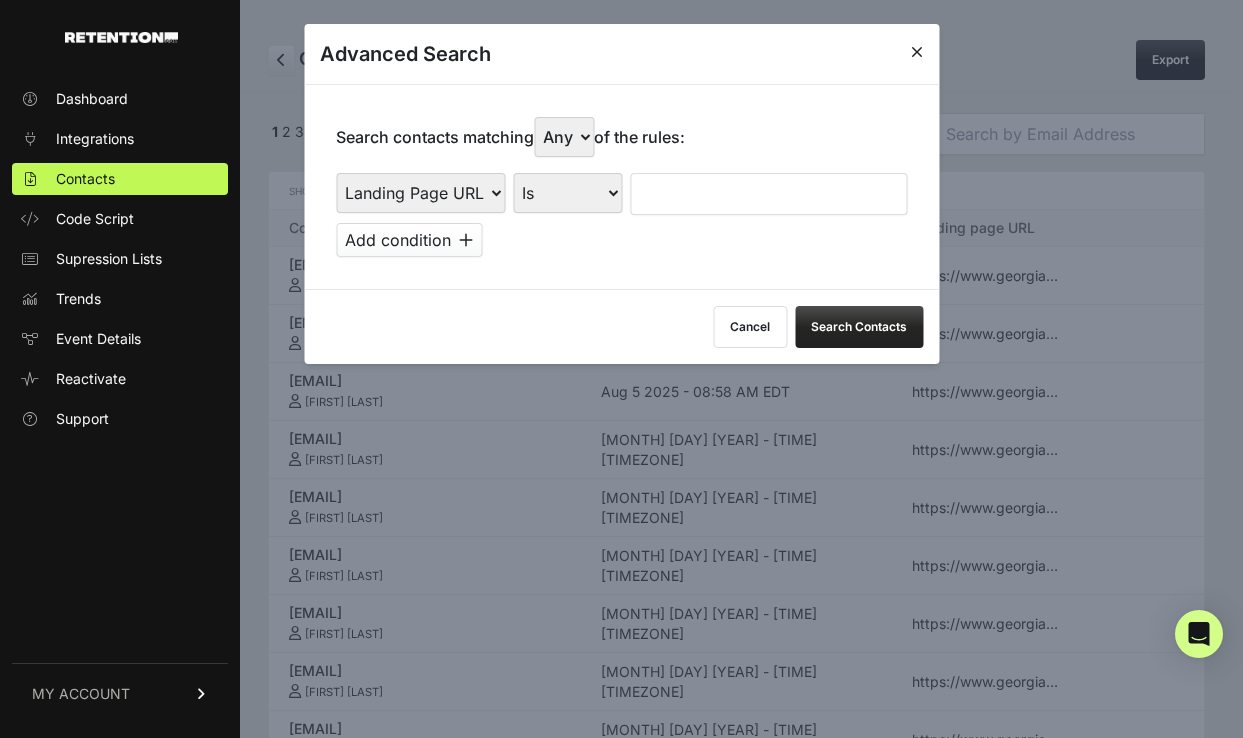 click on "Is Is not Contains Starts with" at bounding box center [567, 193] 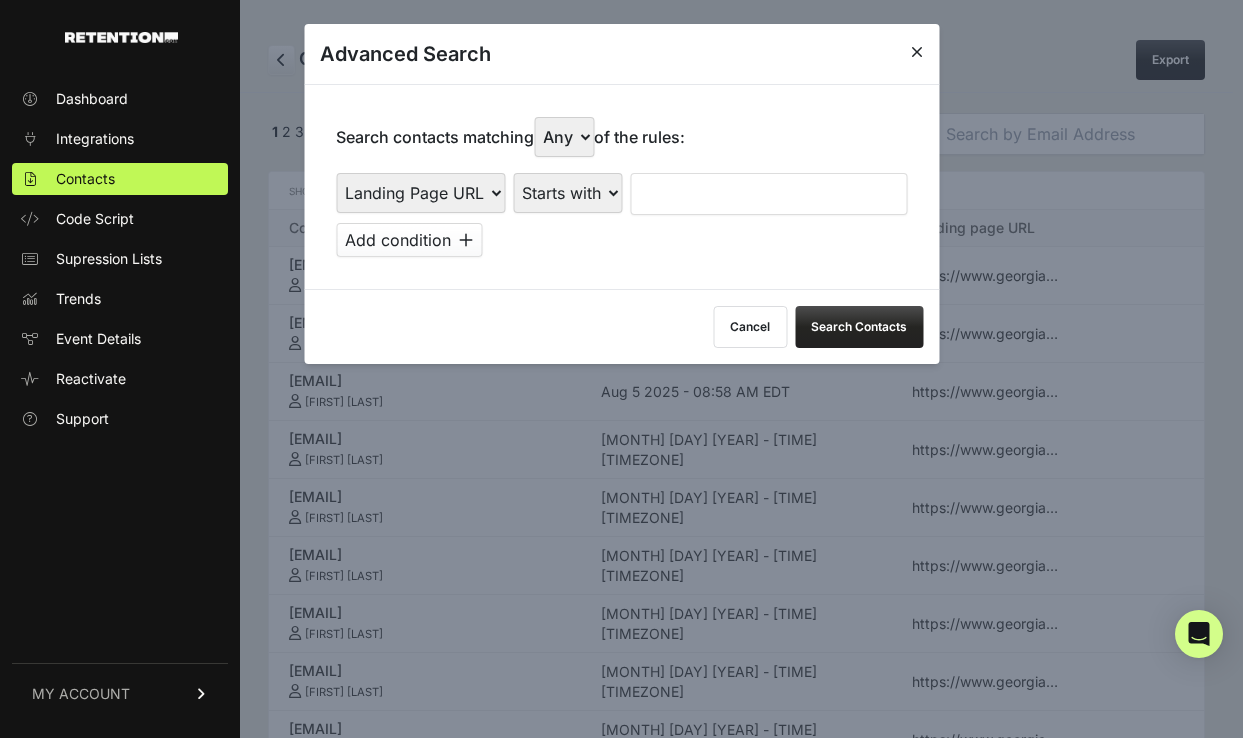 click at bounding box center (768, 194) 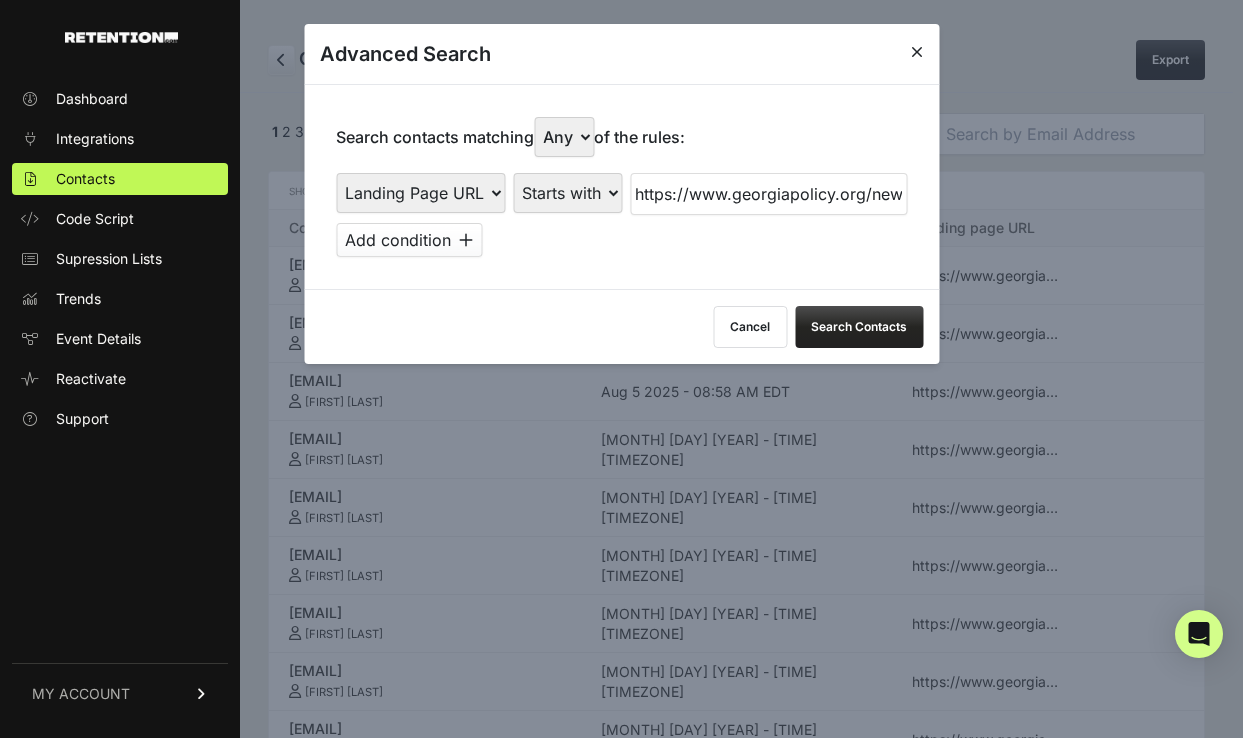 scroll, scrollTop: 0, scrollLeft: 393, axis: horizontal 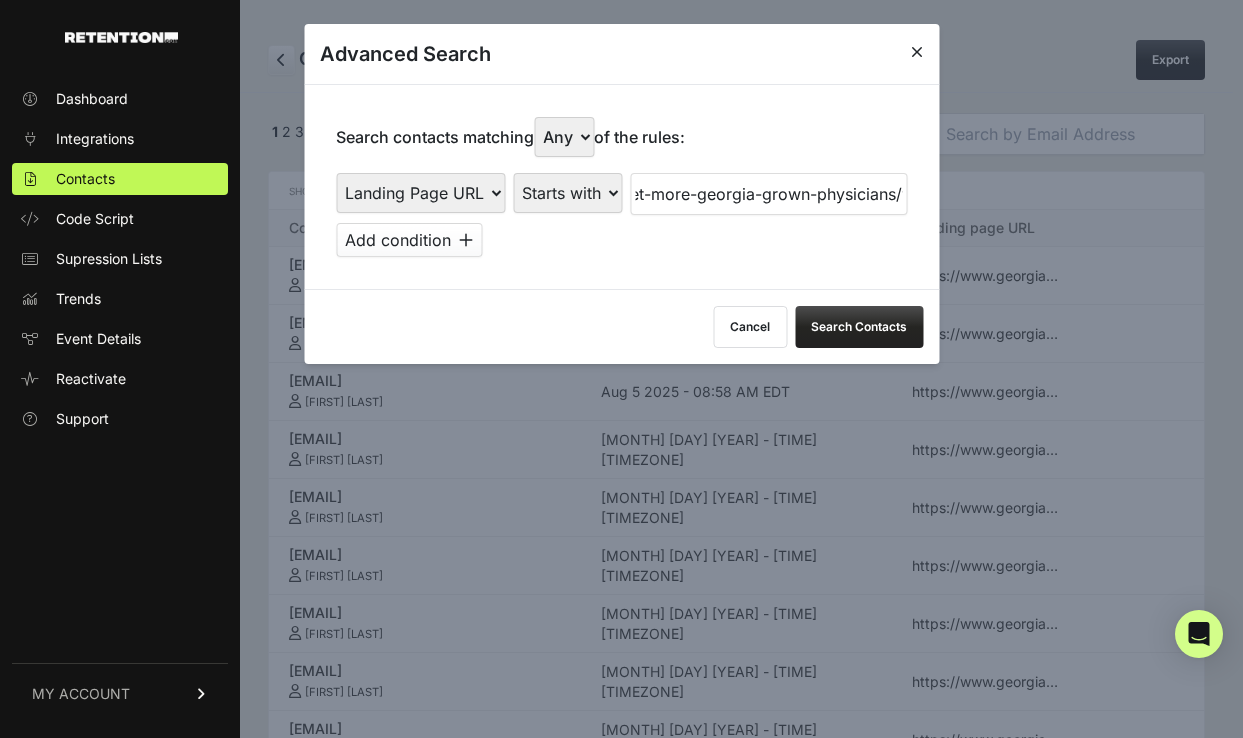 click at bounding box center (0, 0) 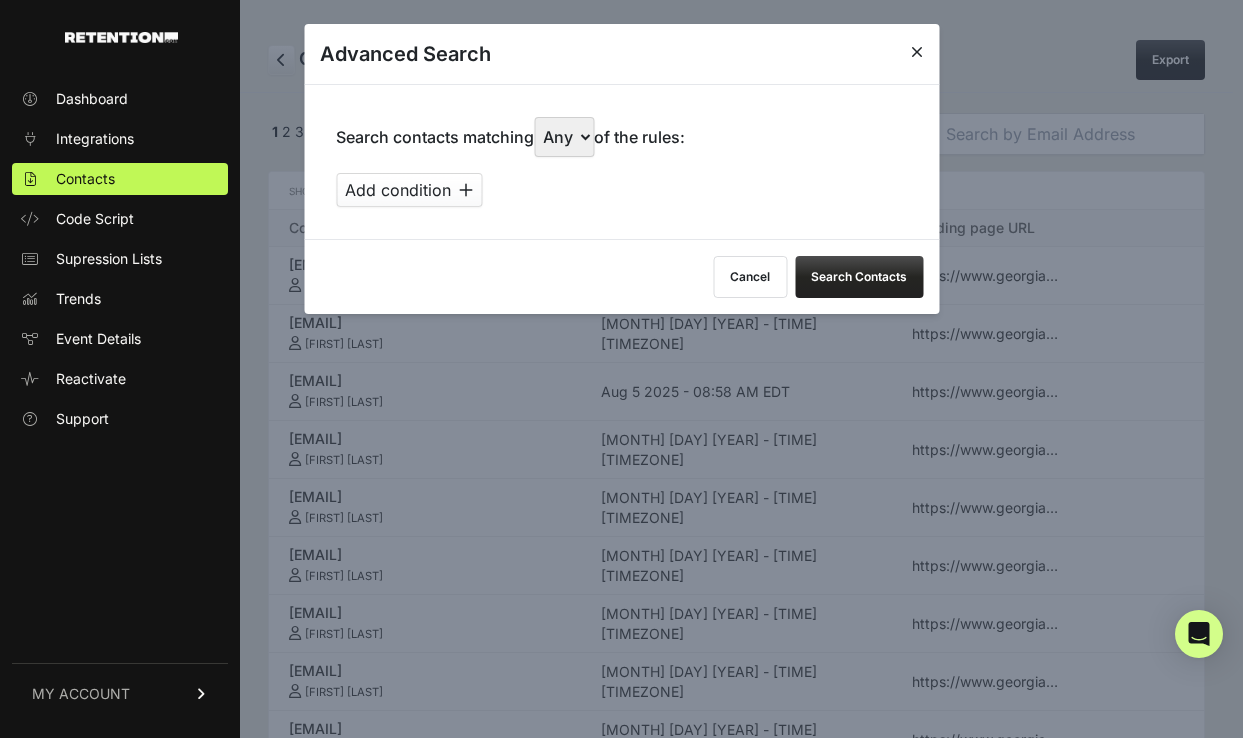 click on "Search Contacts" at bounding box center [859, 277] 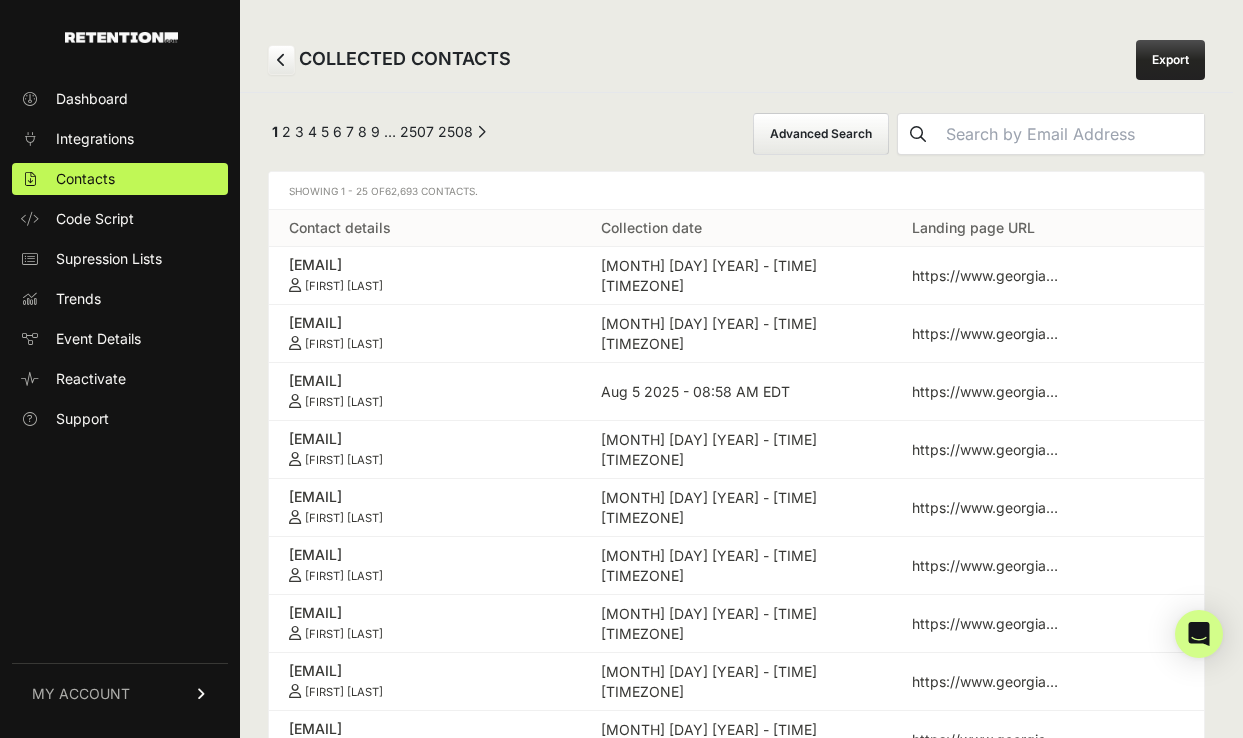 click on "Advanced Search" at bounding box center [821, 134] 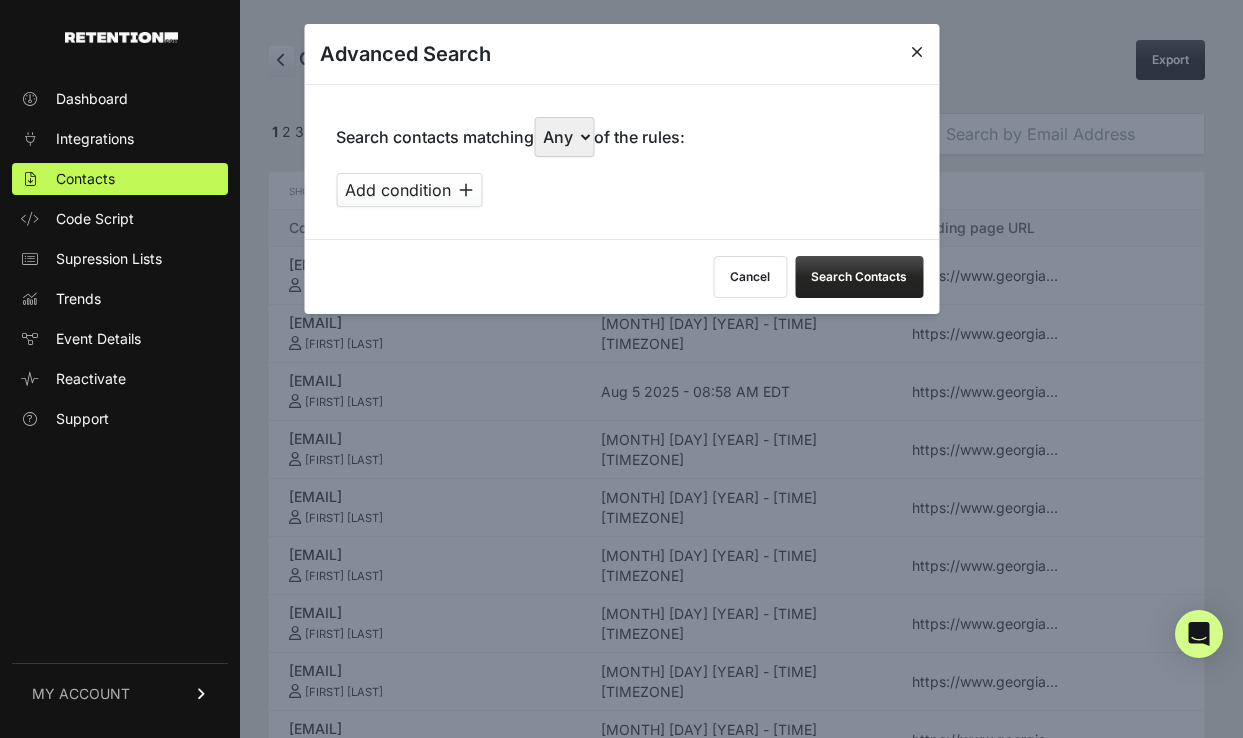 click at bounding box center [917, 52] 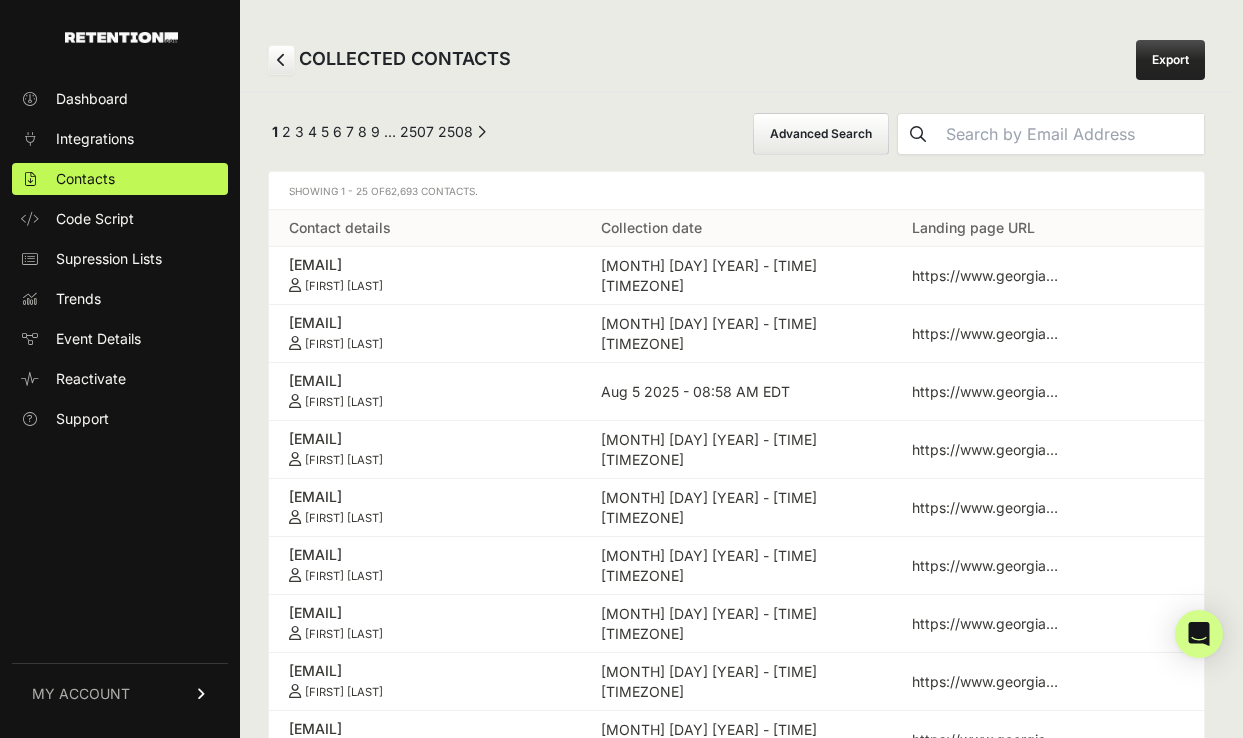 click on "Advanced Search" at bounding box center (821, 134) 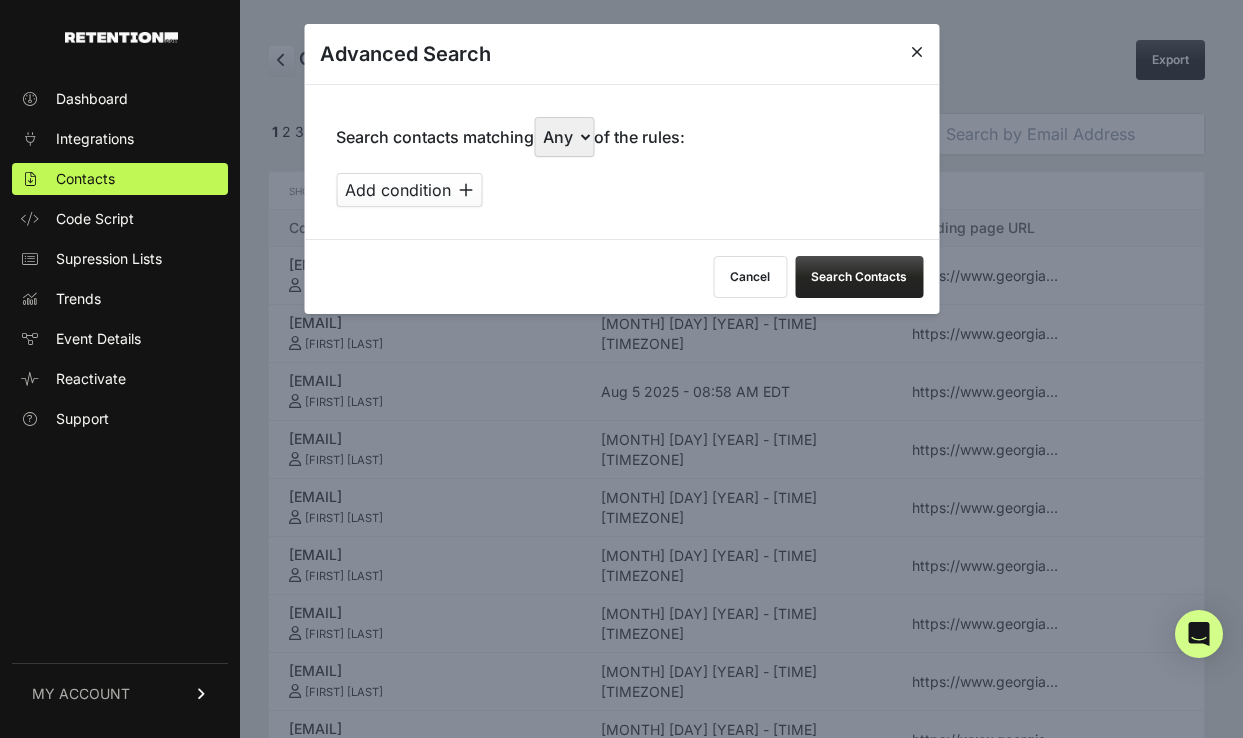 click on "Add condition" at bounding box center (409, 190) 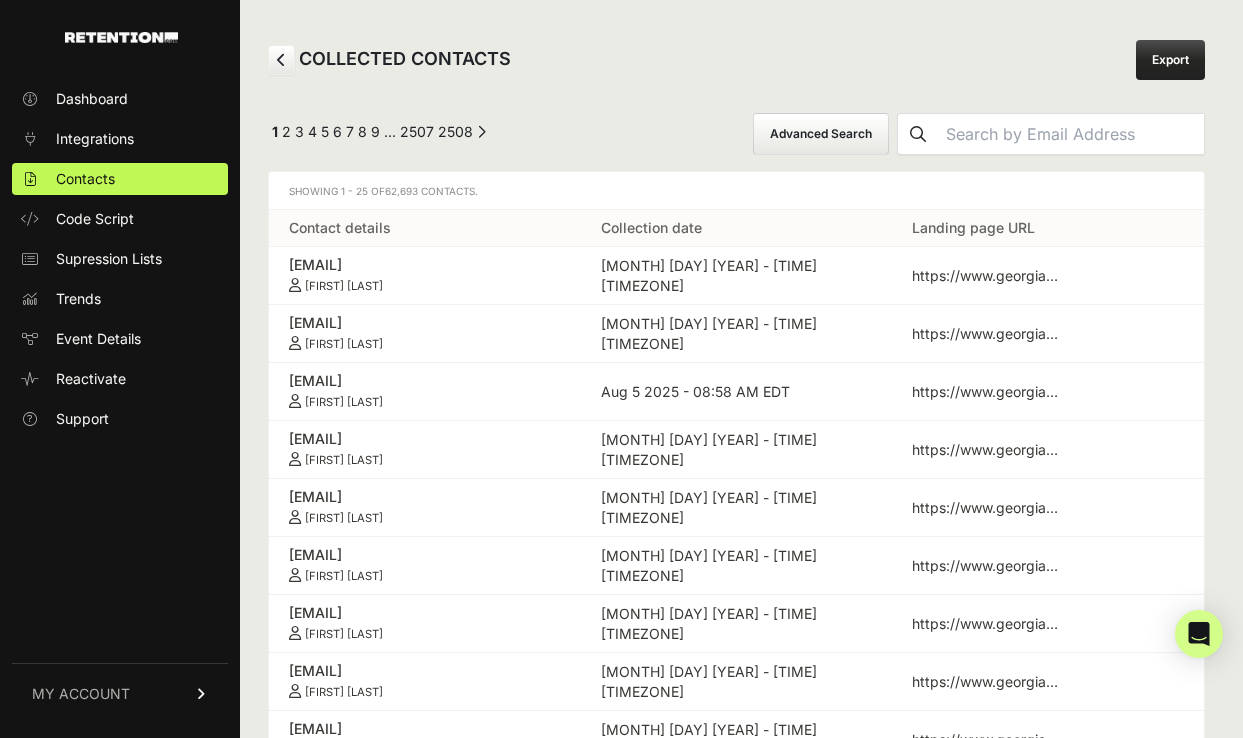 click on "Advanced Search" at bounding box center (821, 134) 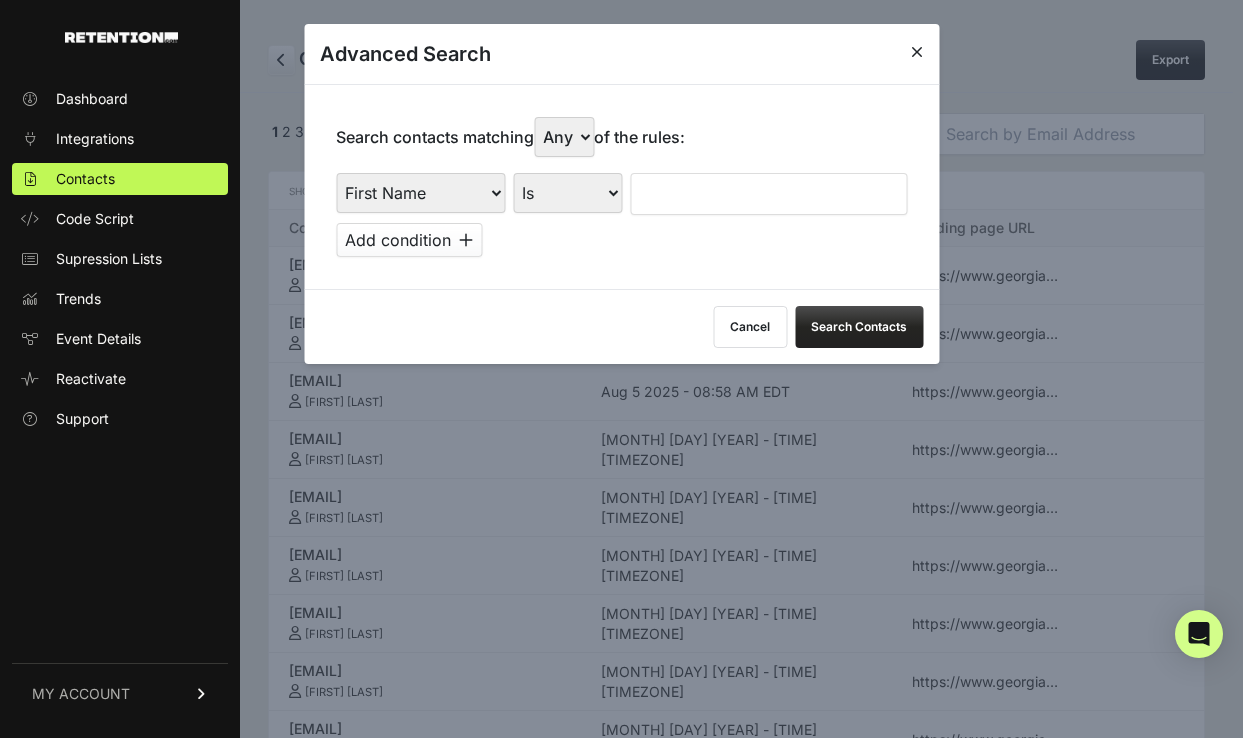 click on "First Name
Last Name
State
City
Email
Email Domain
Landing Domain
Landing Page URL
Referrer
Collection Date" at bounding box center [420, 193] 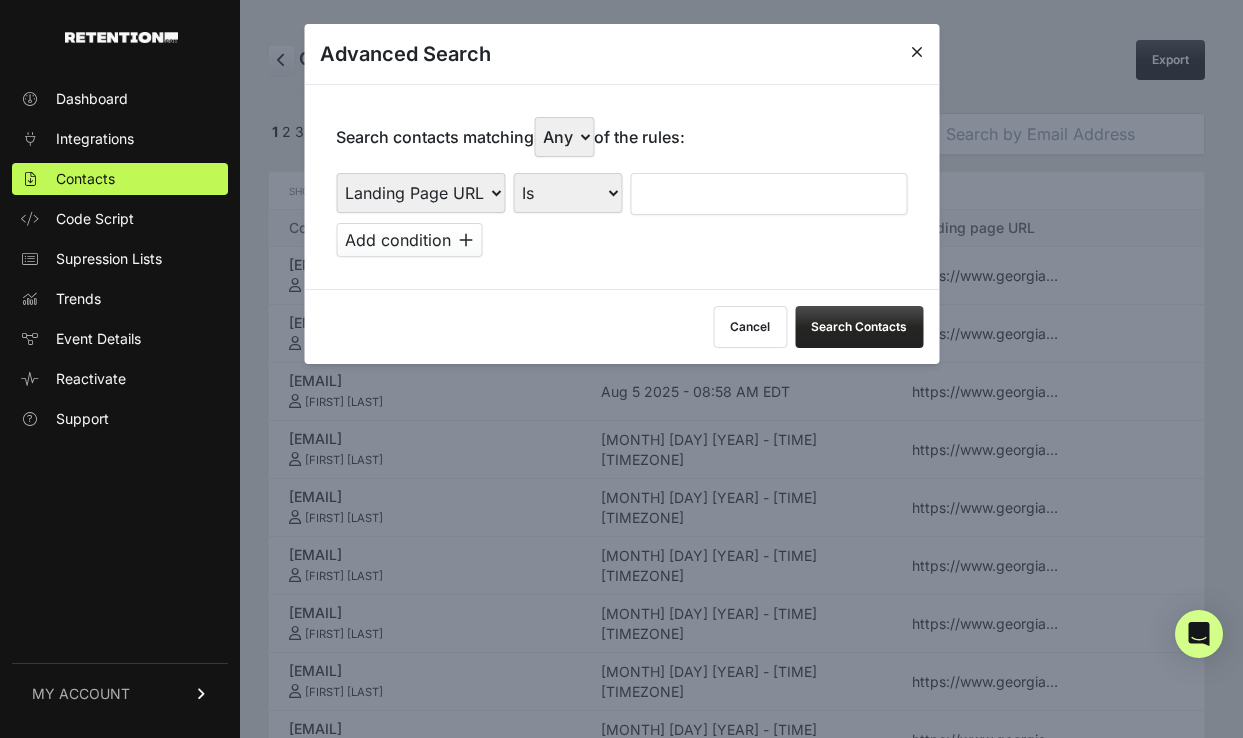 click on "Is Is not Contains Starts with" at bounding box center [567, 193] 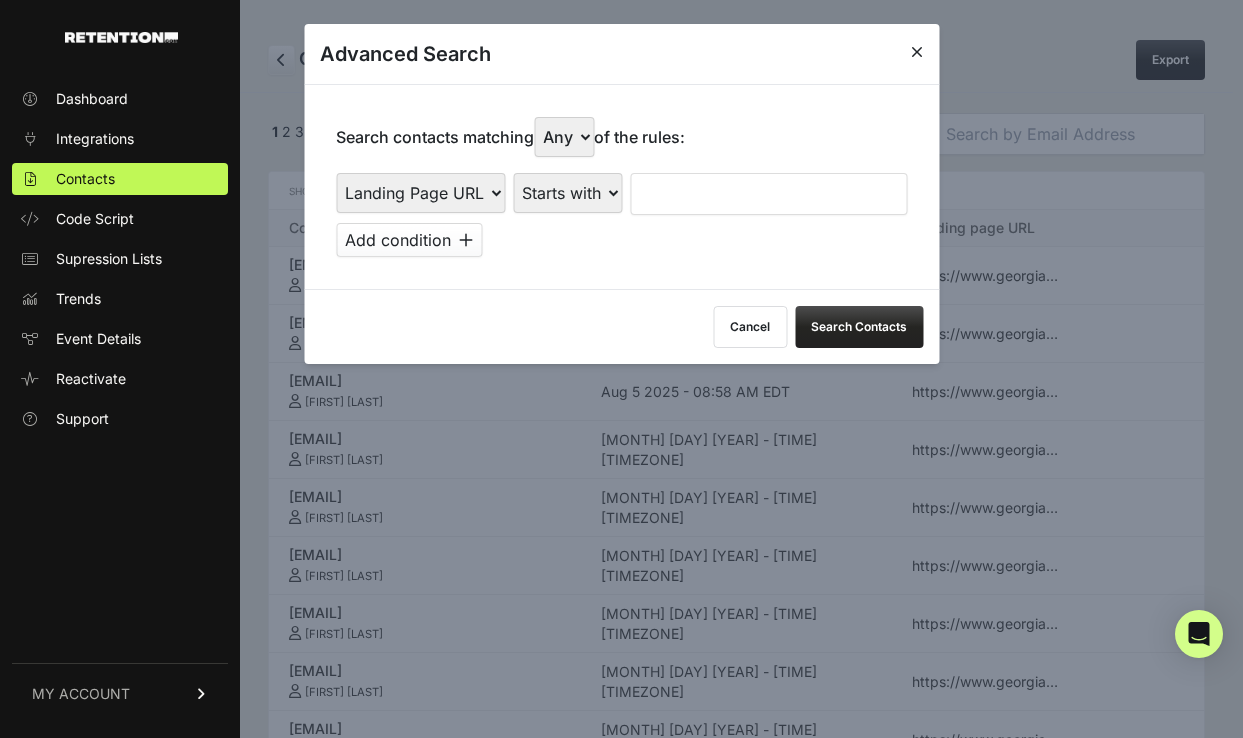 click at bounding box center [768, 194] 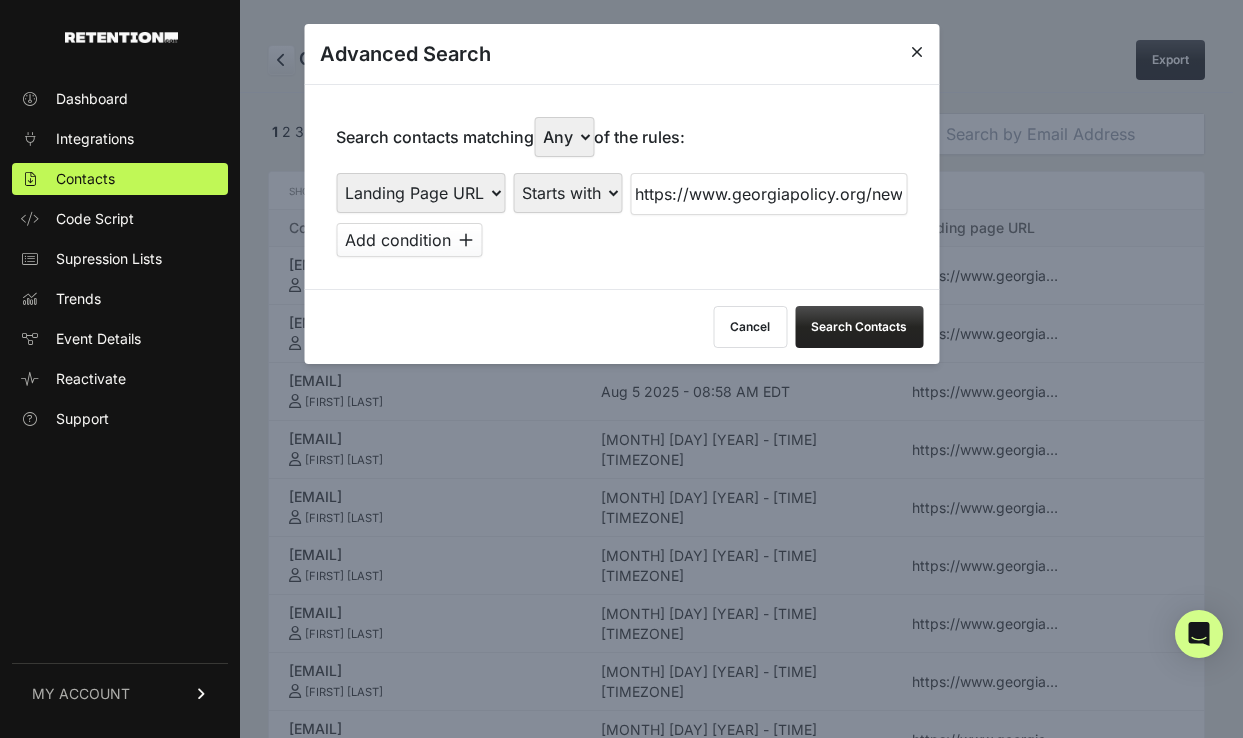 scroll, scrollTop: 0, scrollLeft: 393, axis: horizontal 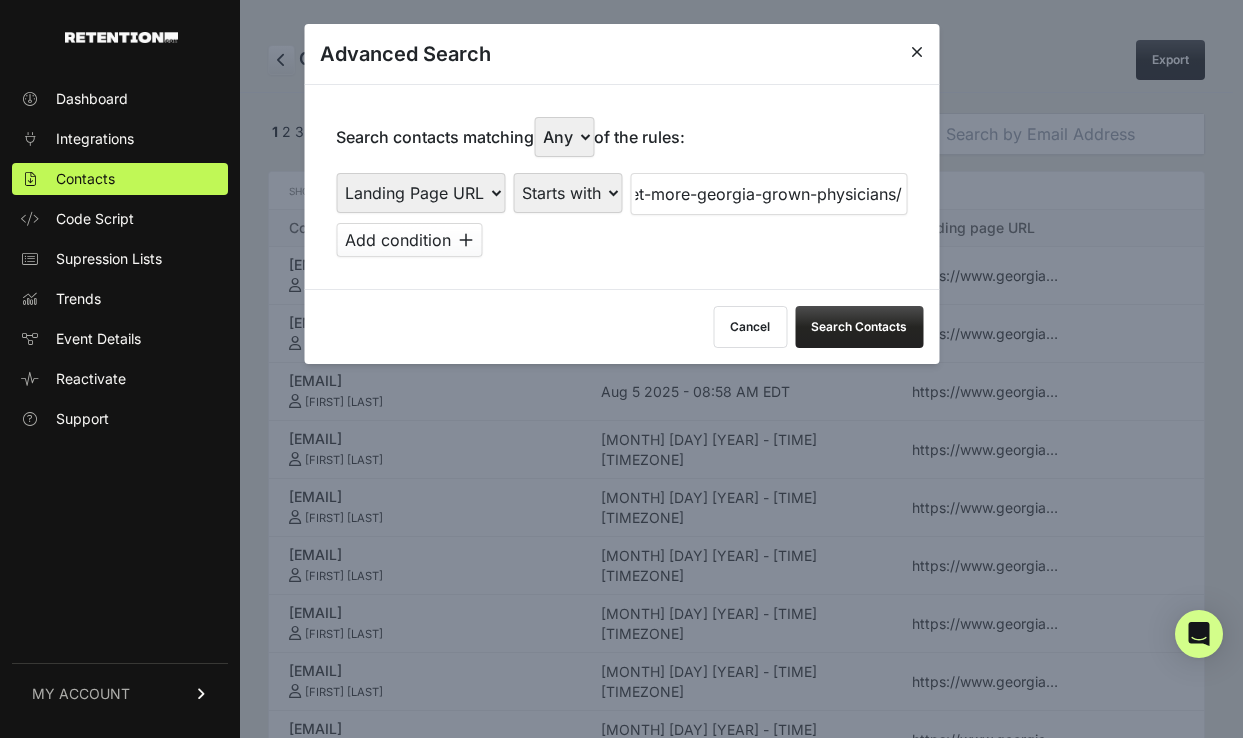 type on "https://www.georgiapolicy.org/news/how-do-we-get-more-georgia-grown-physicians/" 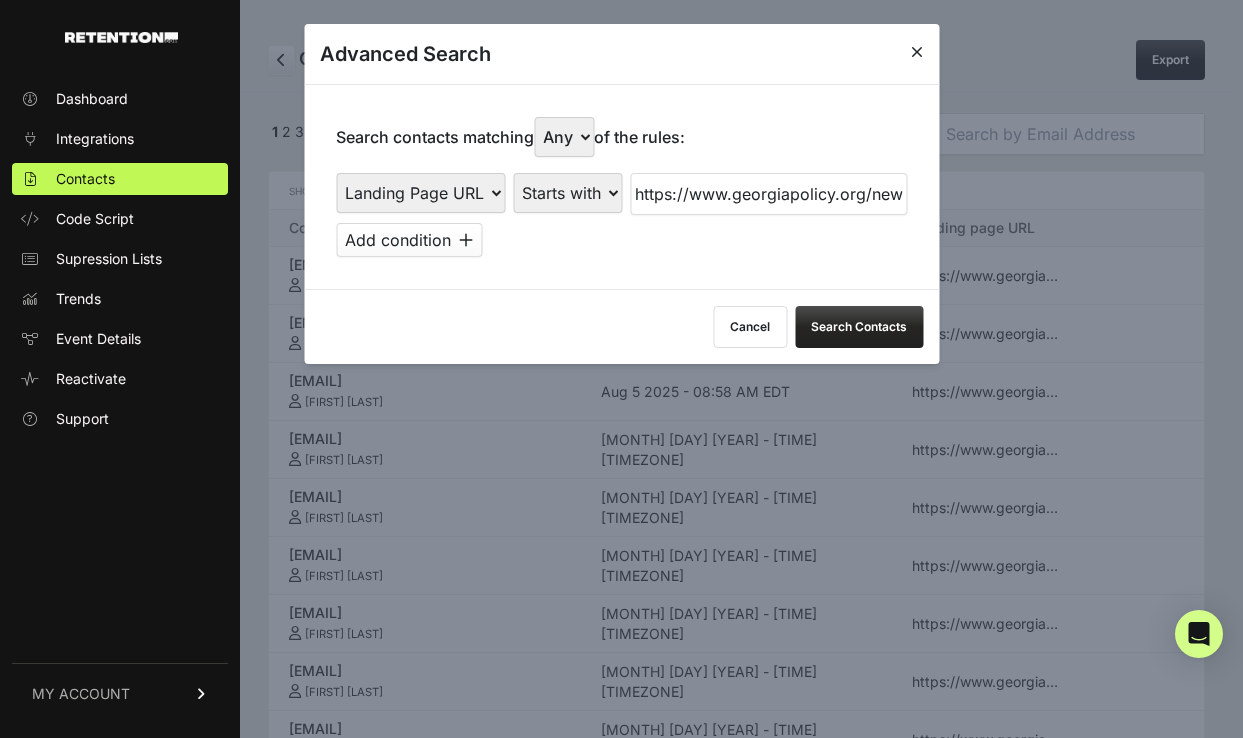 click on "Search Contacts" at bounding box center (859, 327) 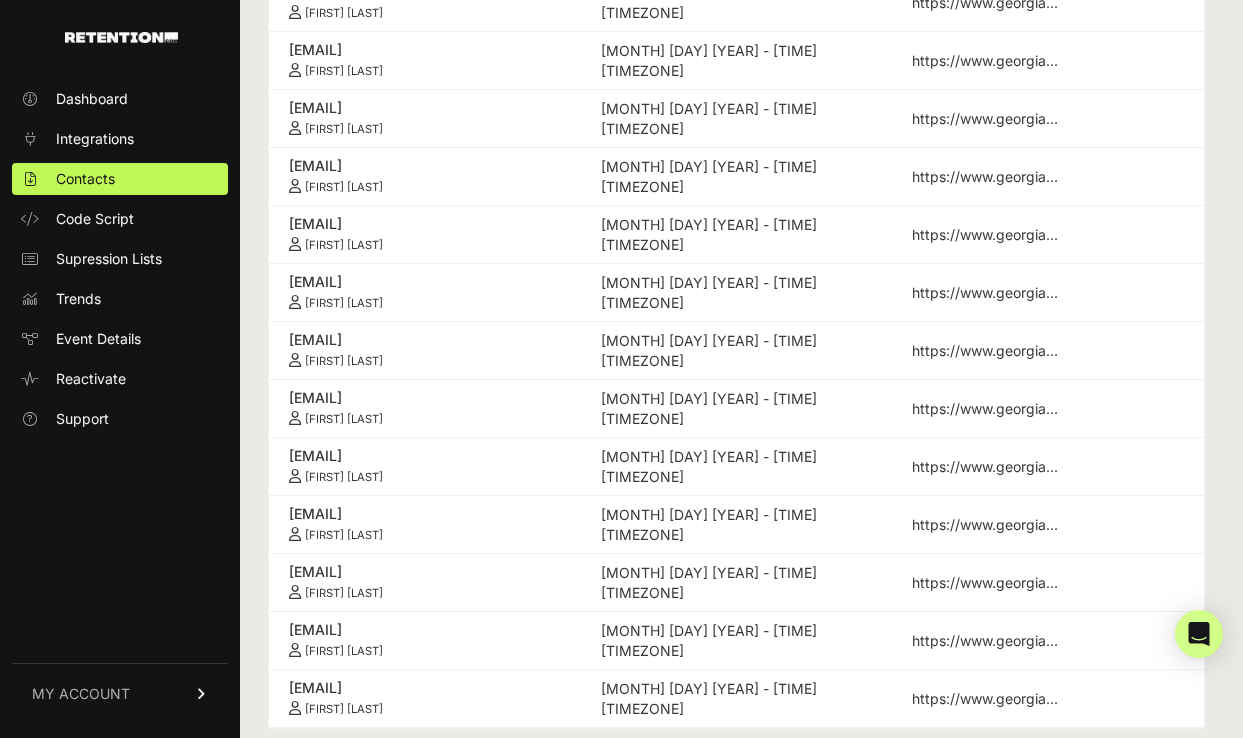scroll, scrollTop: 770, scrollLeft: 0, axis: vertical 